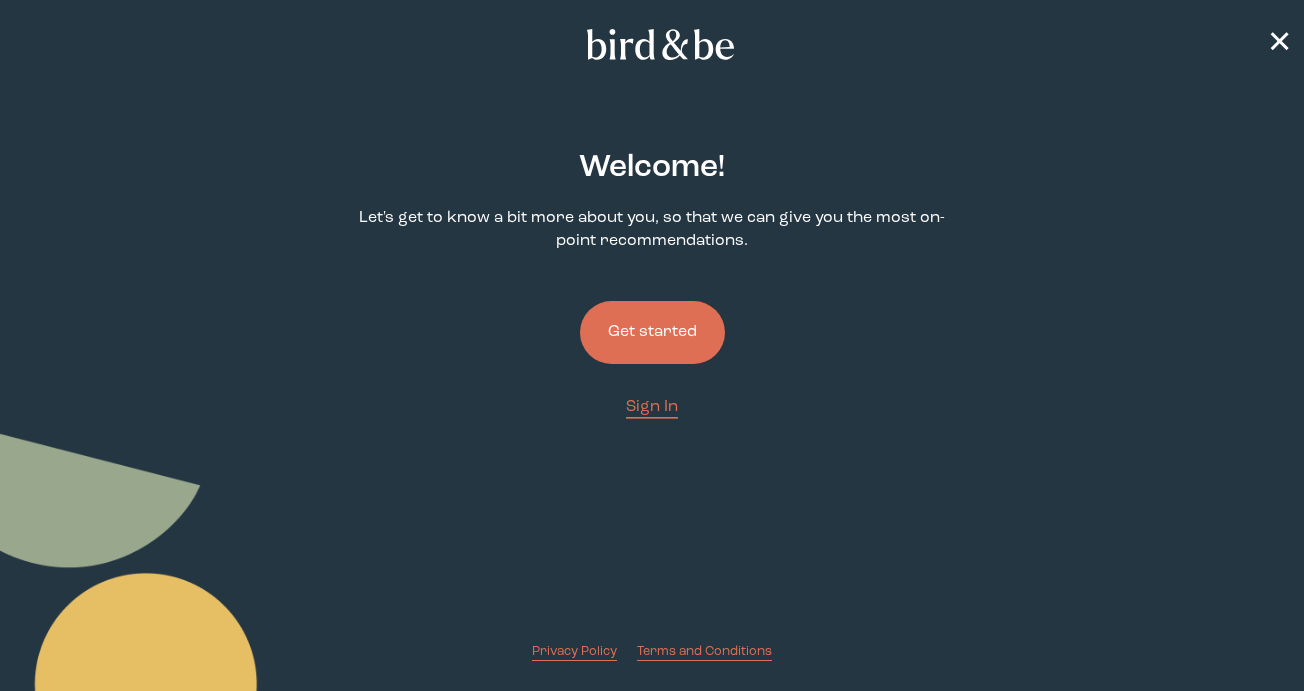 scroll, scrollTop: 0, scrollLeft: 0, axis: both 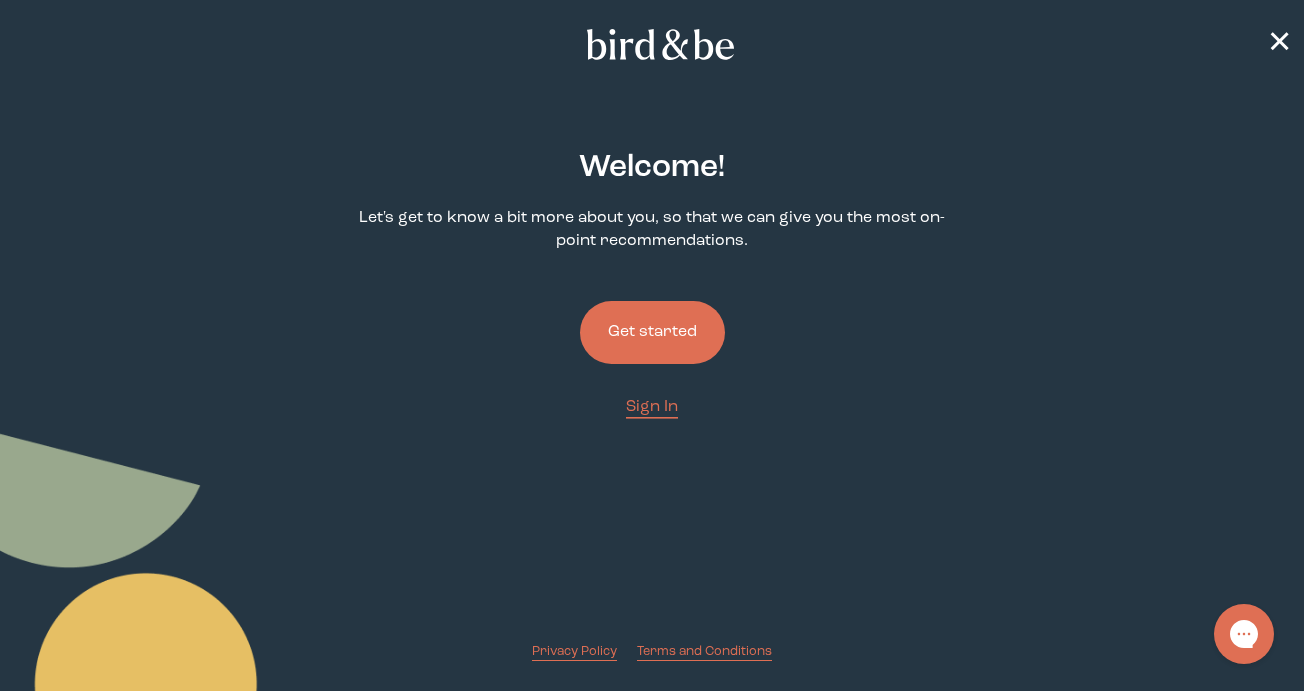 click on "Get started" at bounding box center [652, 332] 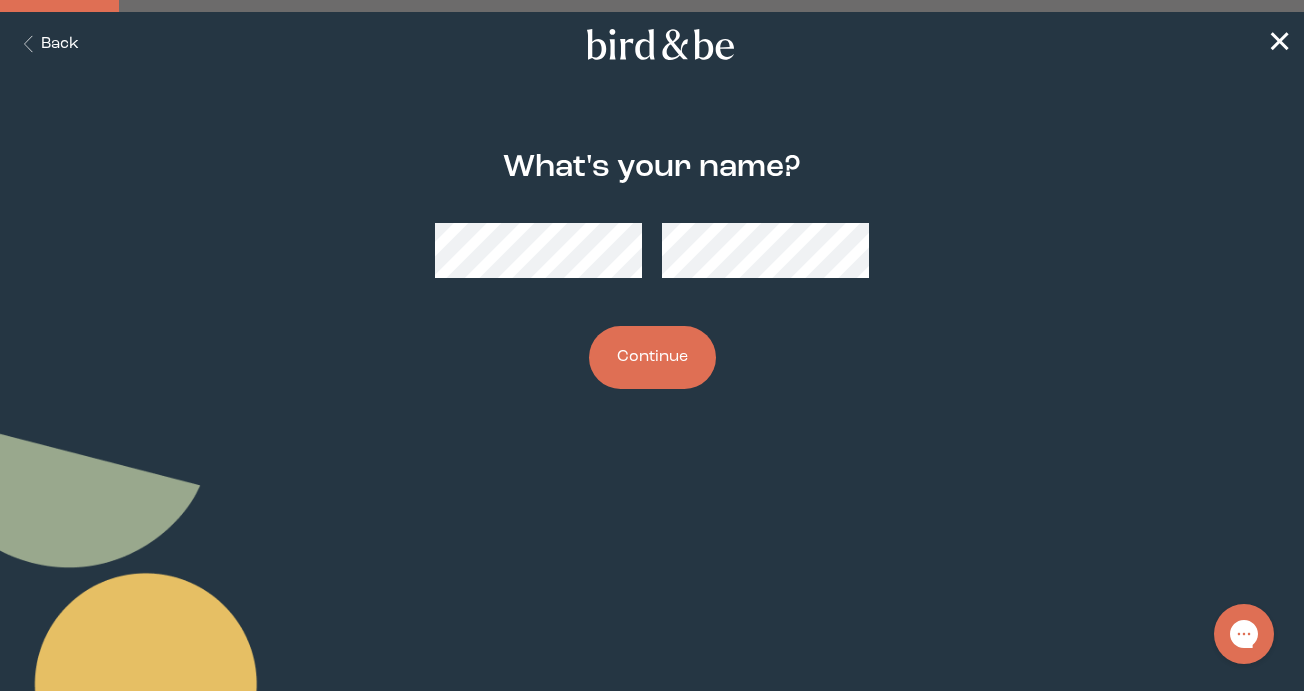 click on "Continue" at bounding box center [652, 357] 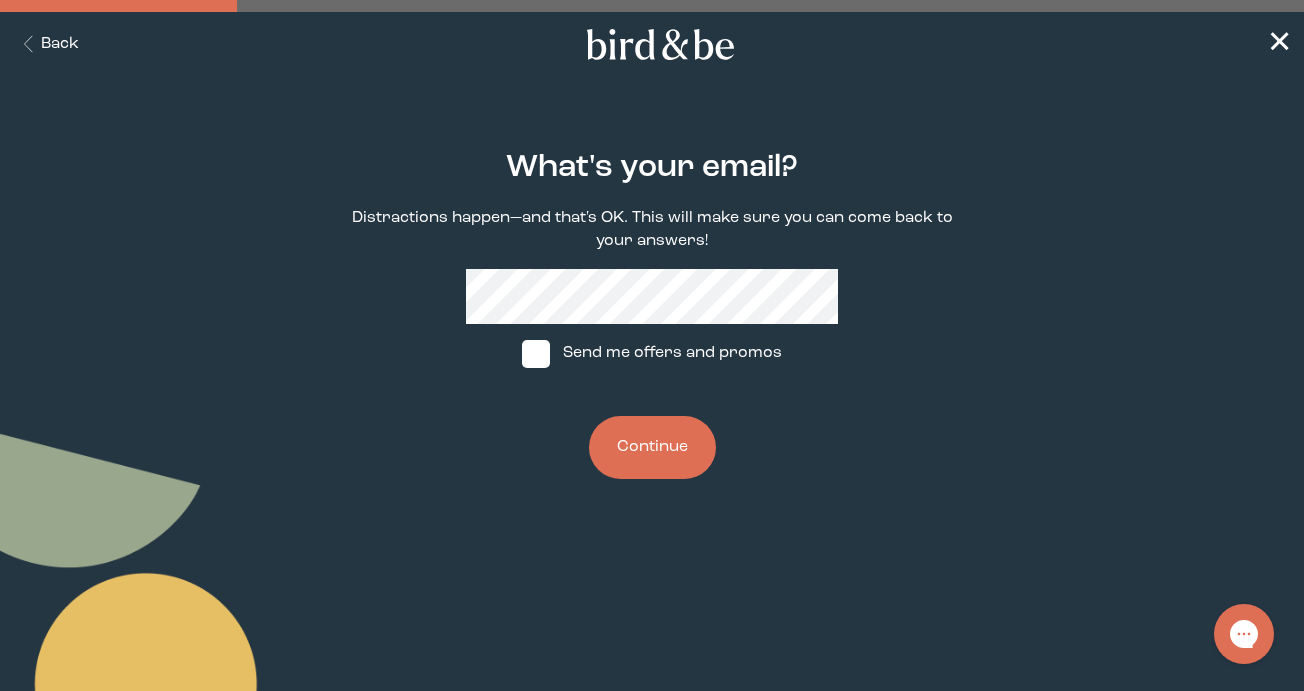 click on "What's your email? Distractions happen—and that's OK. This will make sure you can come back to your answers! Send me offers and promos Continue" at bounding box center [652, 314] 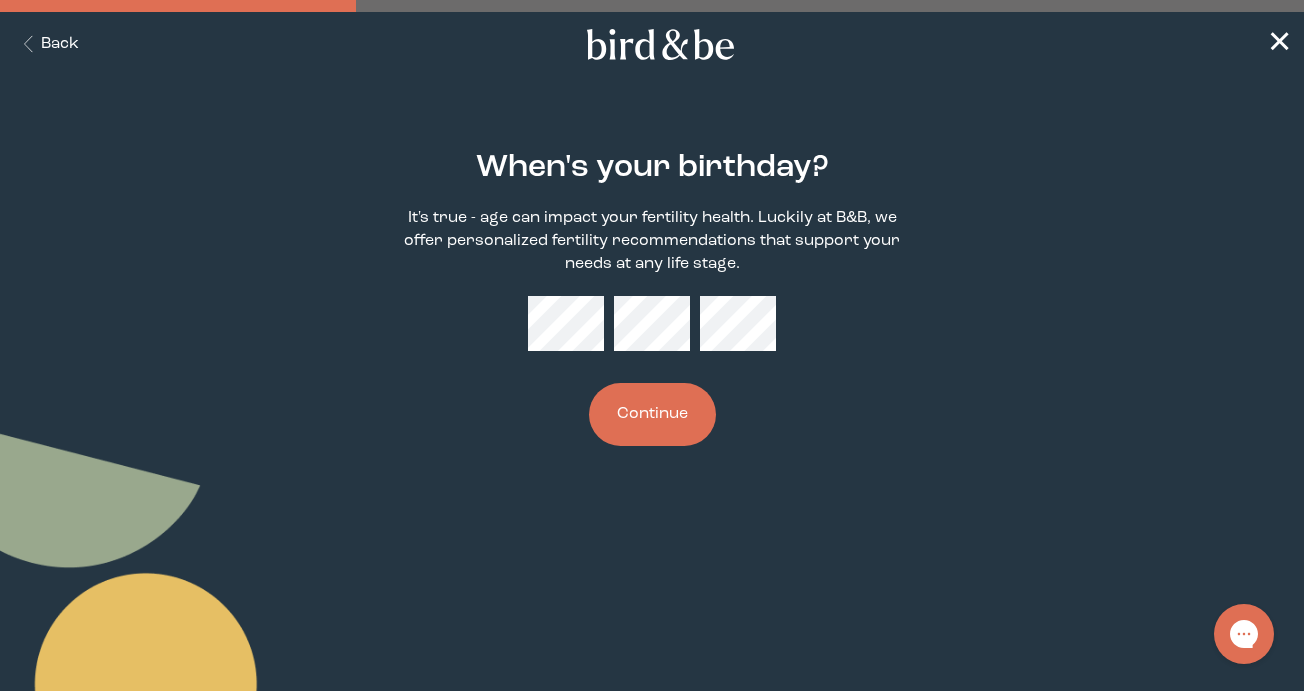 click on "Continue" at bounding box center [652, 414] 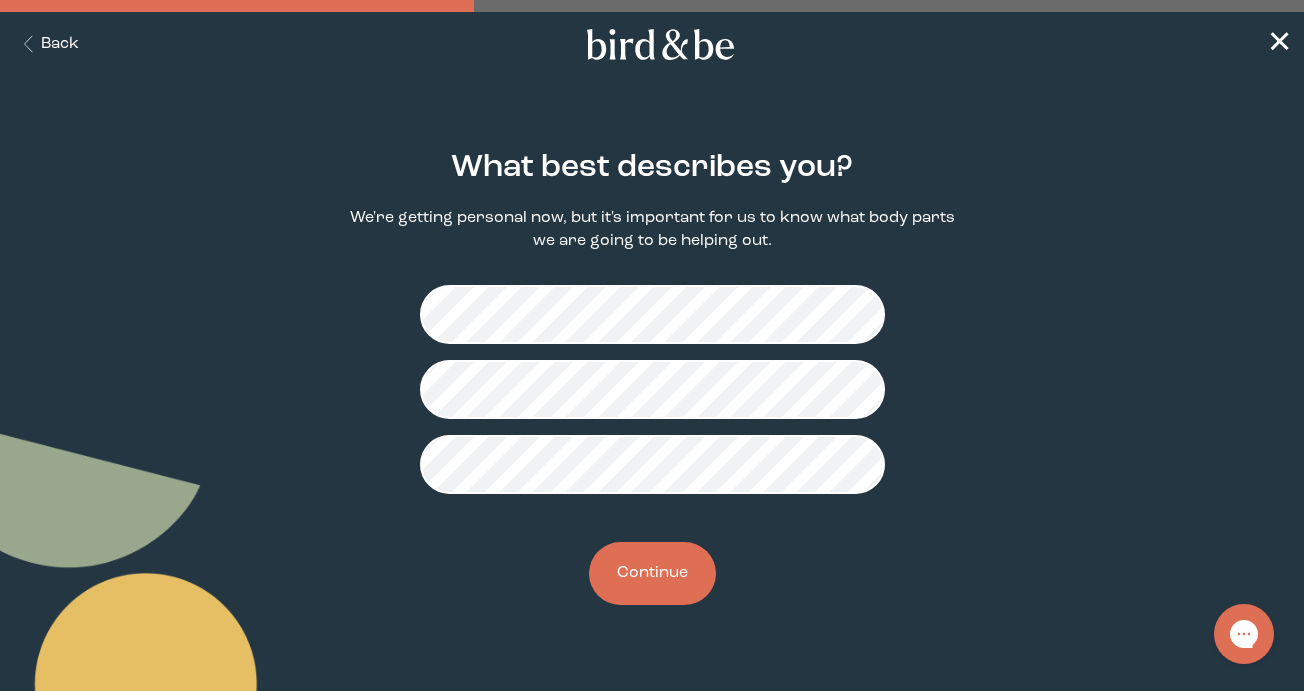 click on "Continue" at bounding box center (652, 573) 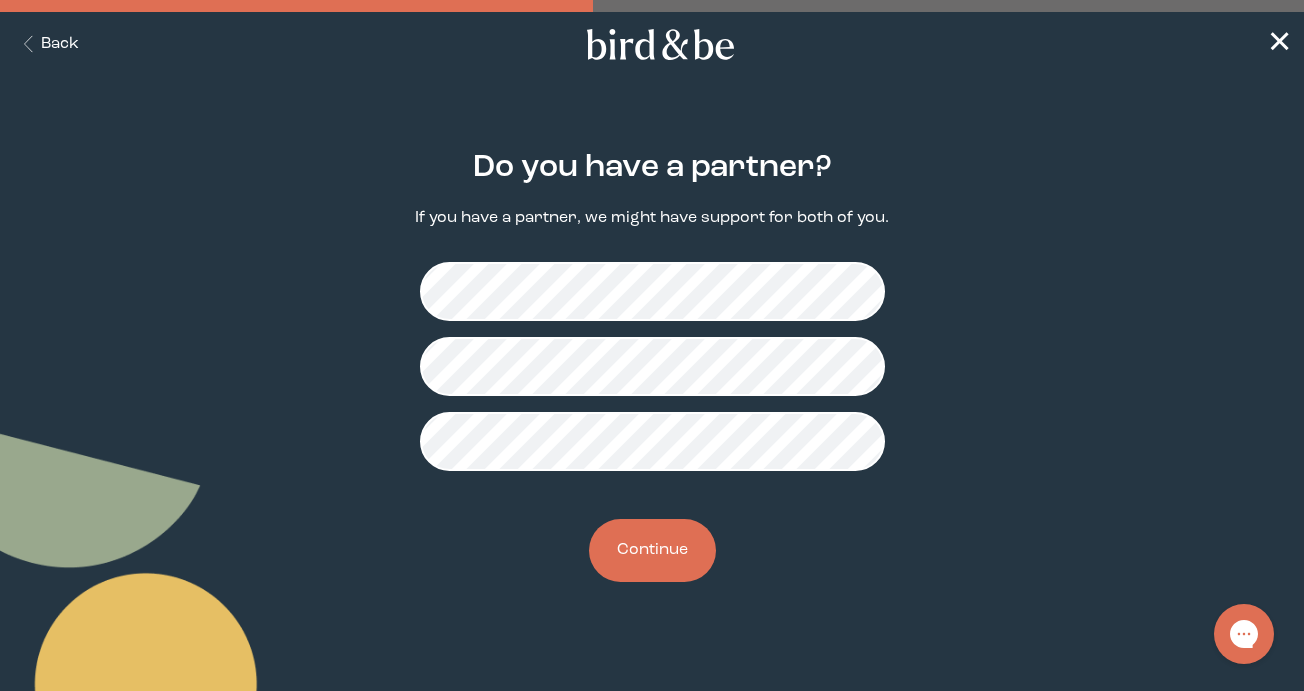 click on "Continue" at bounding box center [652, 550] 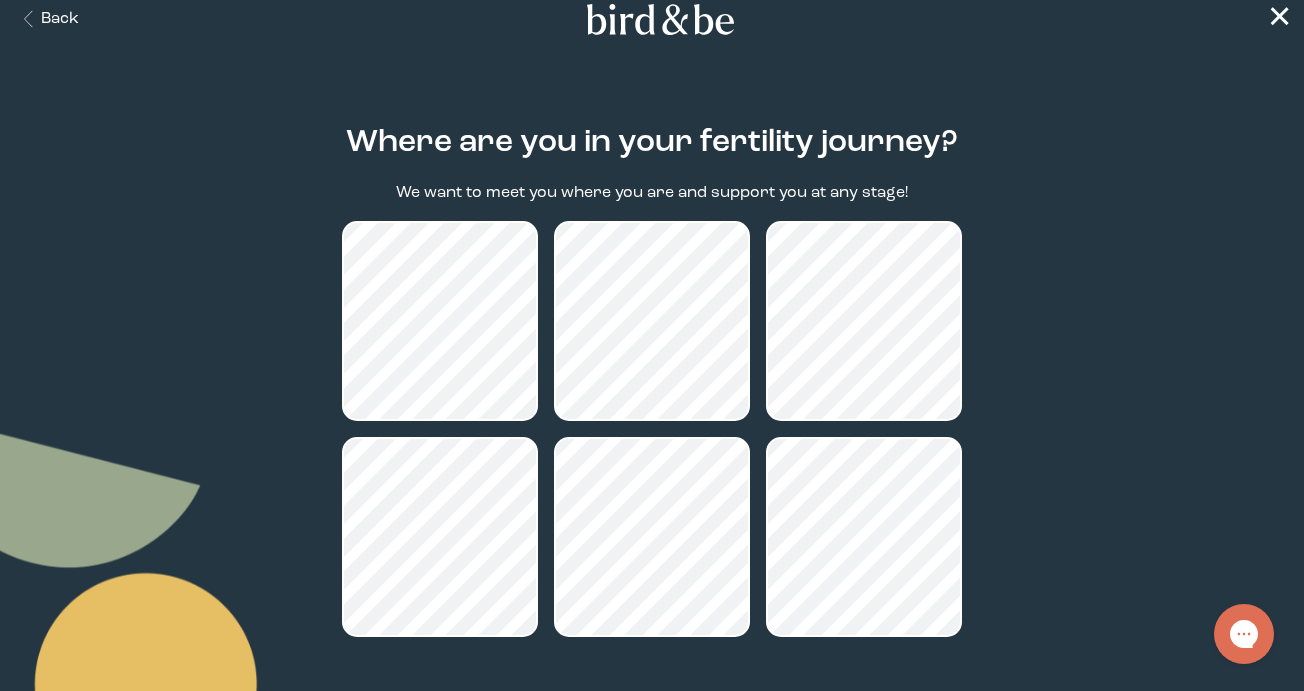 scroll, scrollTop: 34, scrollLeft: 0, axis: vertical 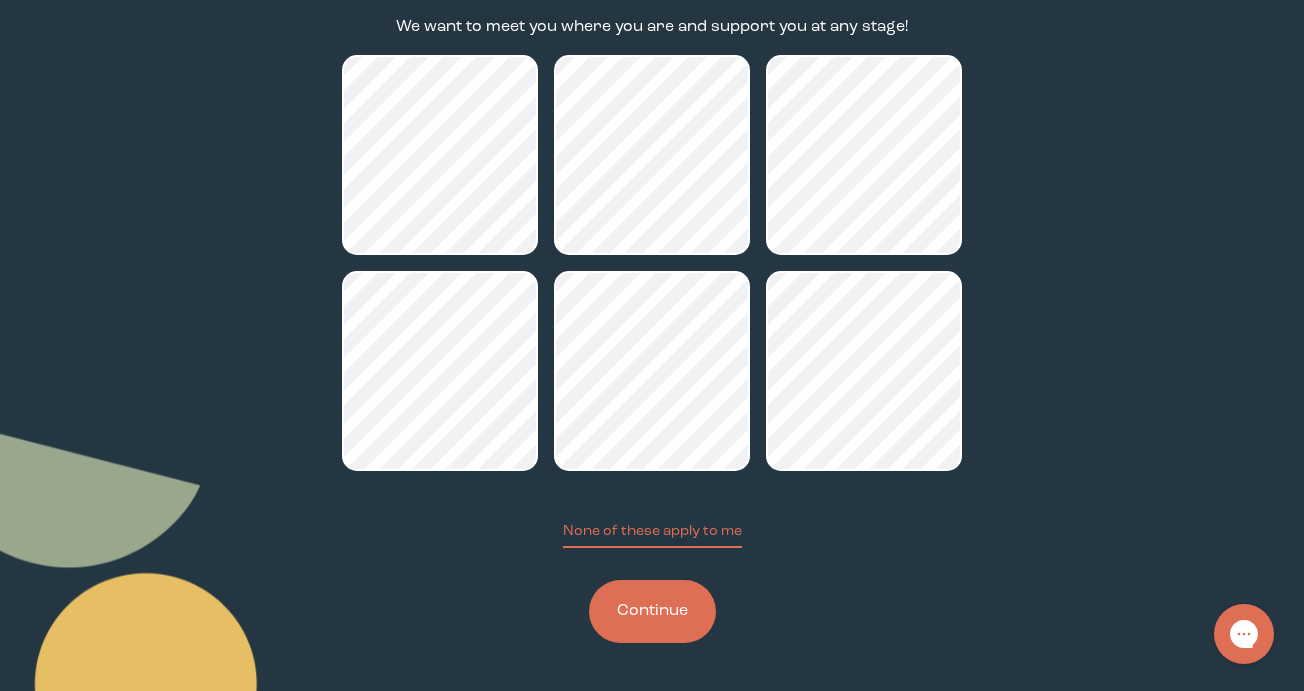 click on "Continue" at bounding box center (652, 611) 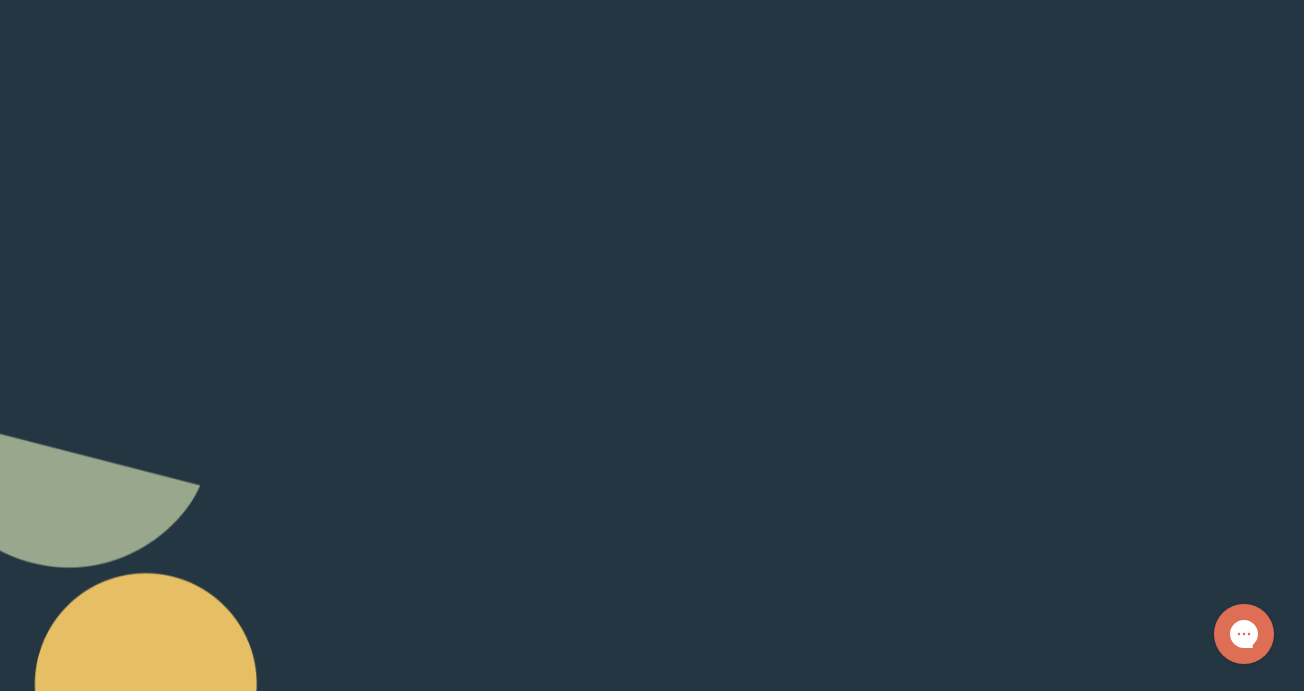 scroll, scrollTop: 0, scrollLeft: 0, axis: both 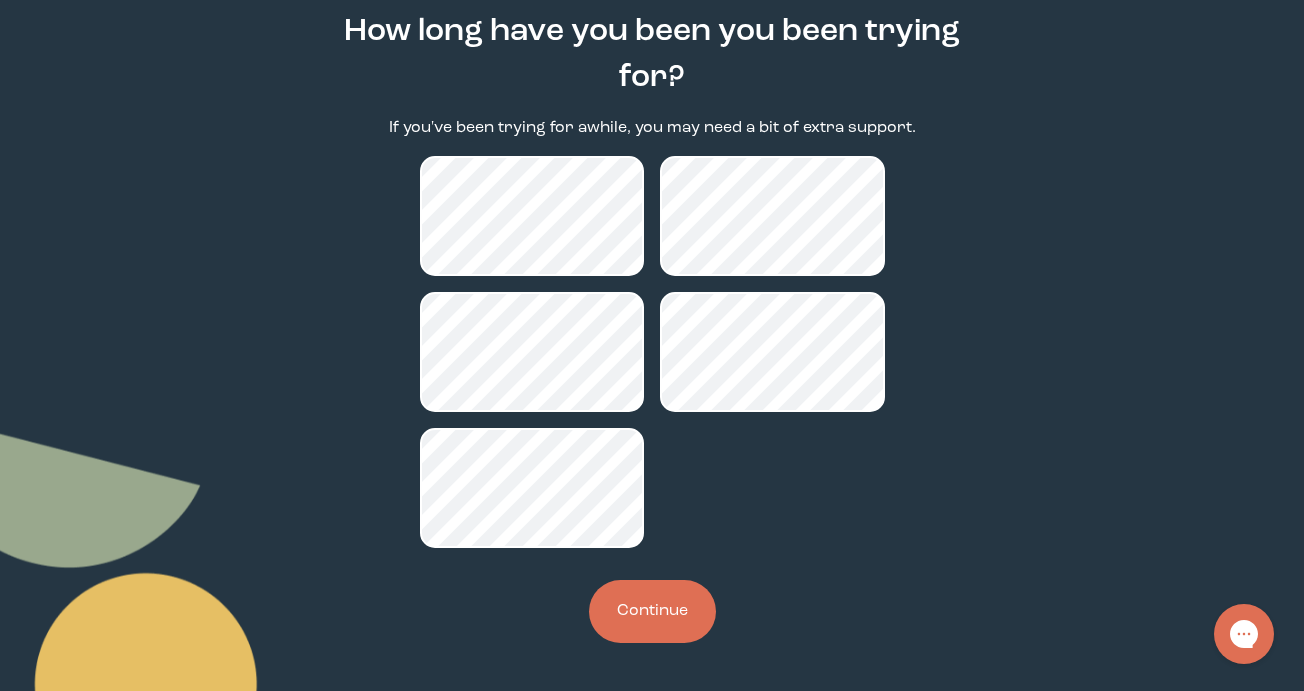 click on "Continue" at bounding box center [652, 611] 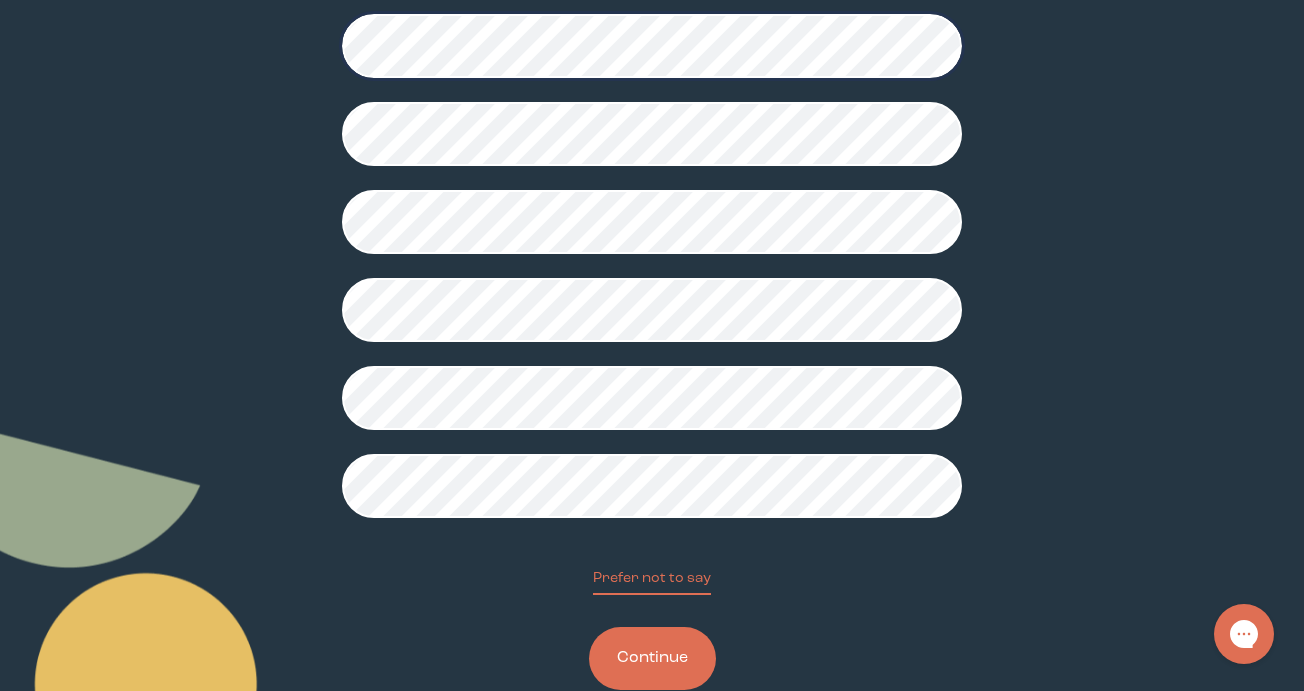 scroll, scrollTop: 441, scrollLeft: 0, axis: vertical 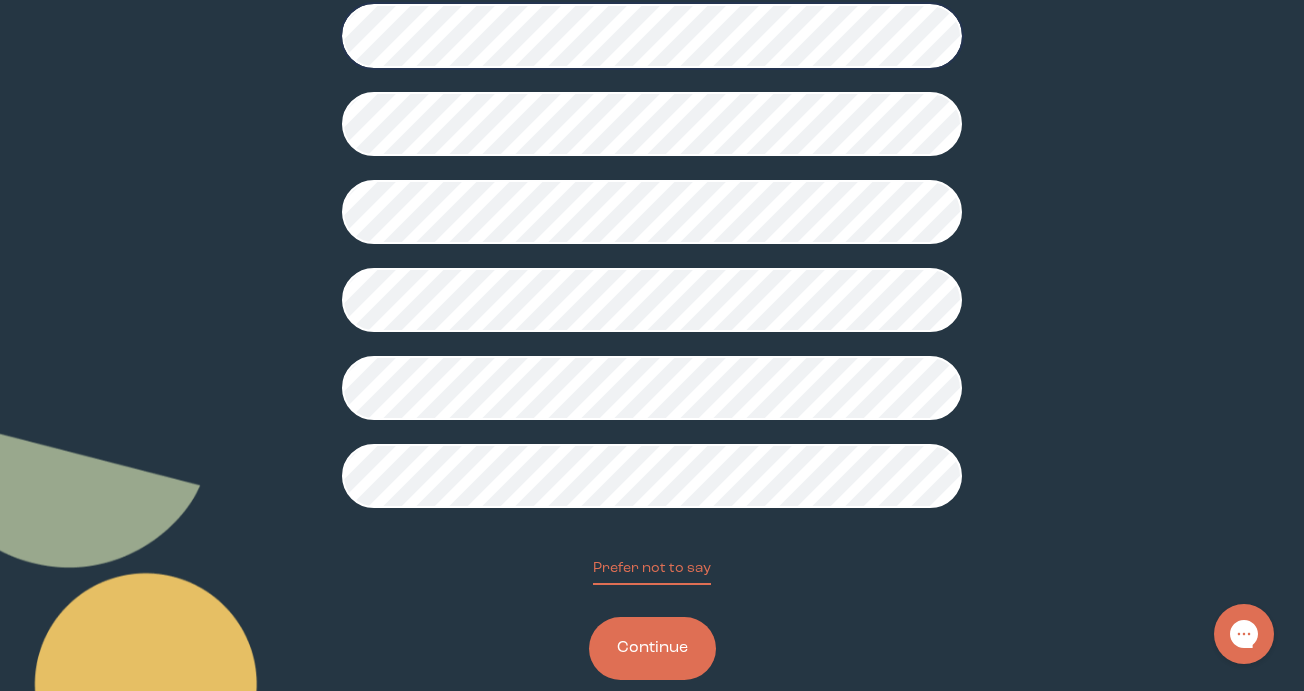 click on "Continue" at bounding box center [652, 648] 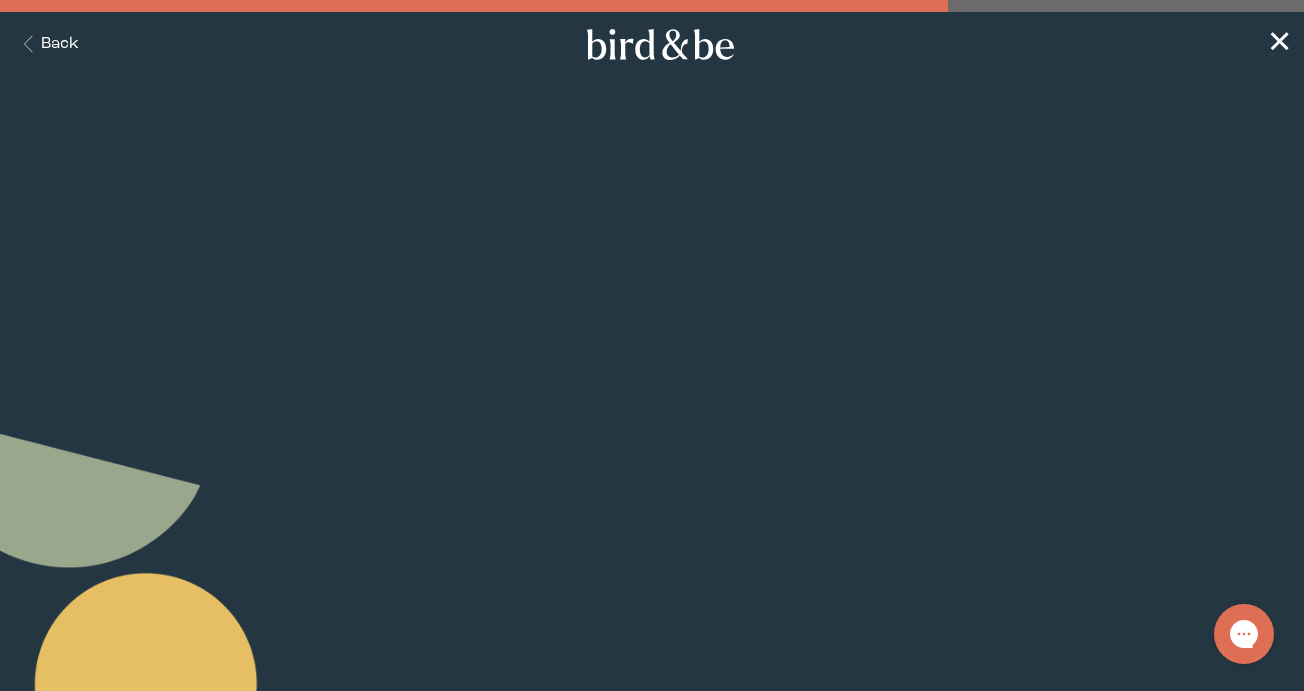 scroll, scrollTop: 0, scrollLeft: 0, axis: both 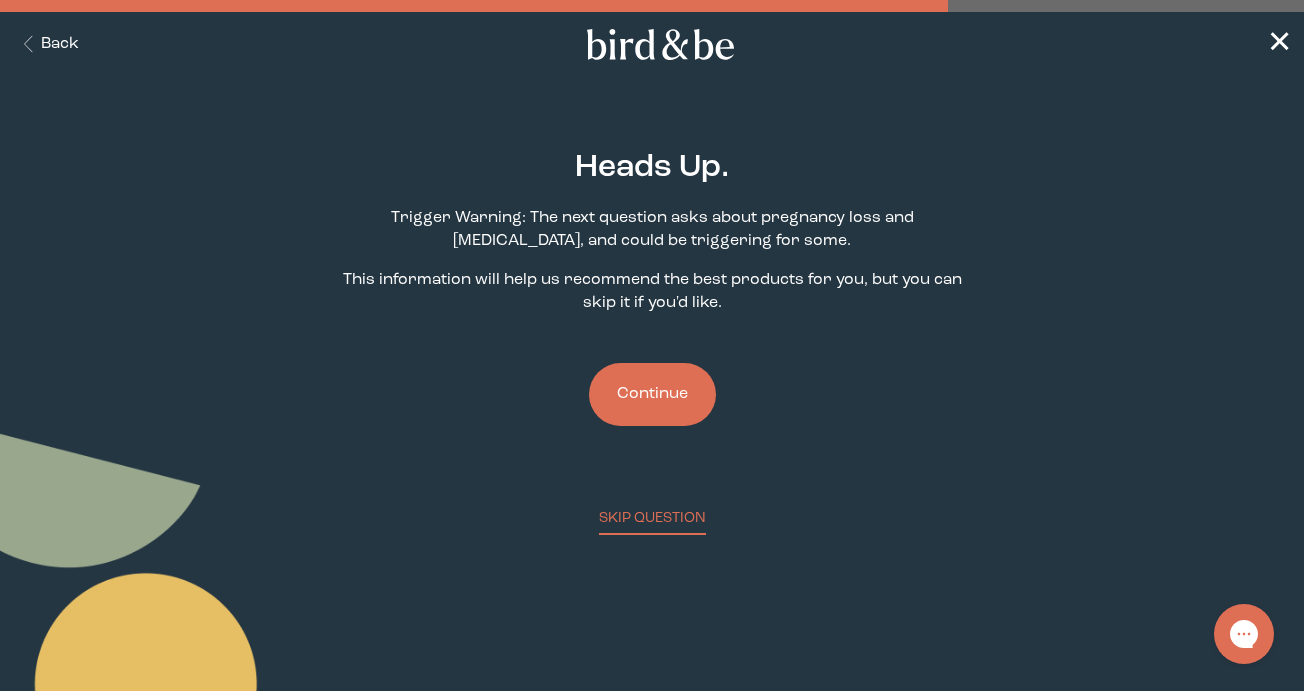 click on "Continue" at bounding box center (652, 394) 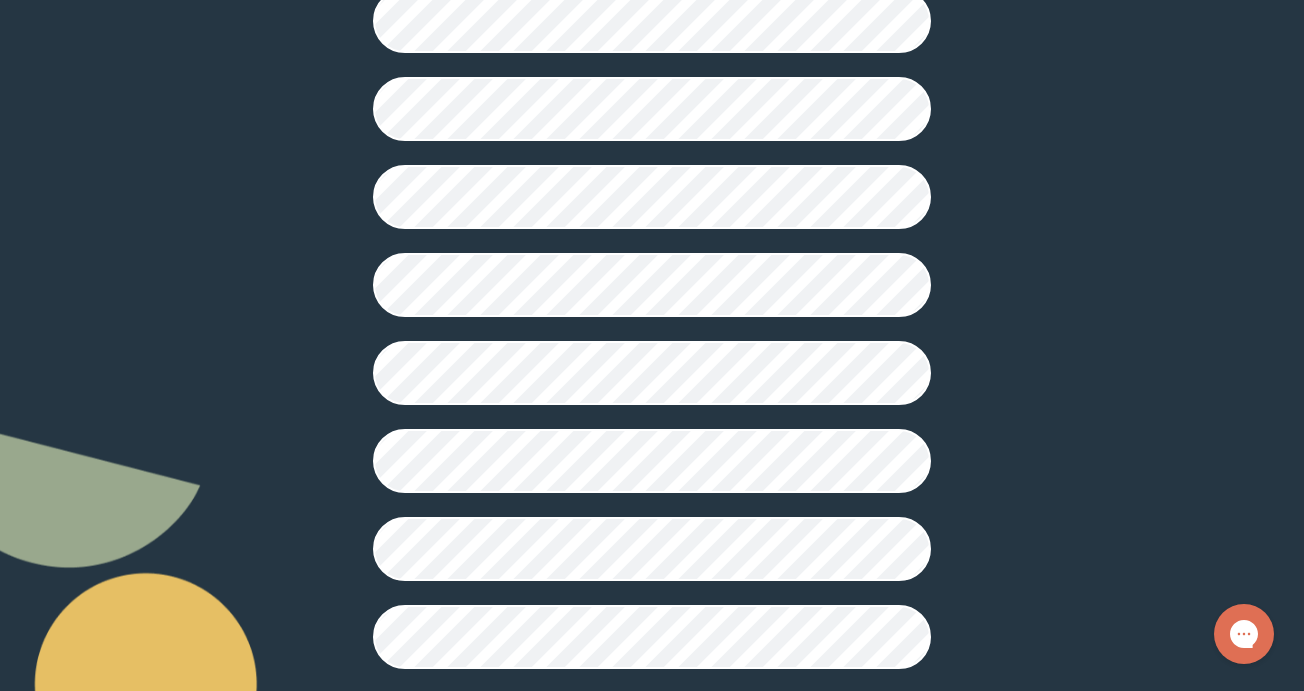 scroll, scrollTop: 439, scrollLeft: 0, axis: vertical 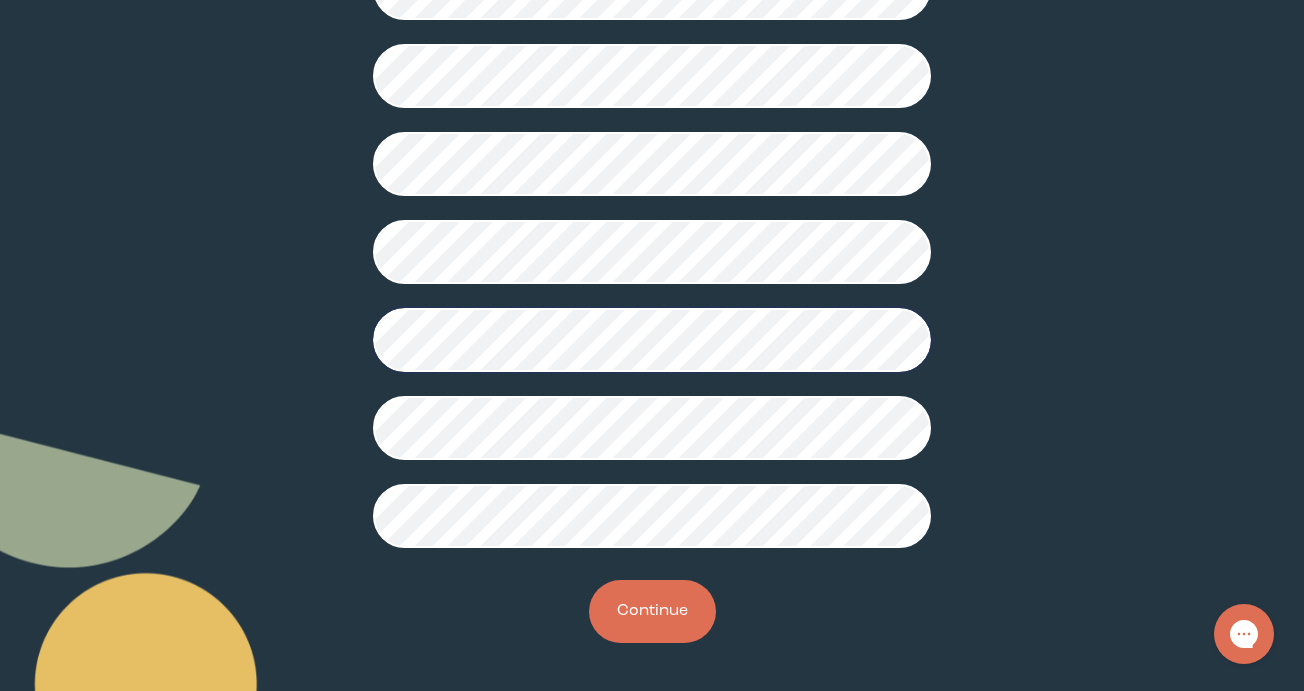 click on "Continue" at bounding box center [652, 611] 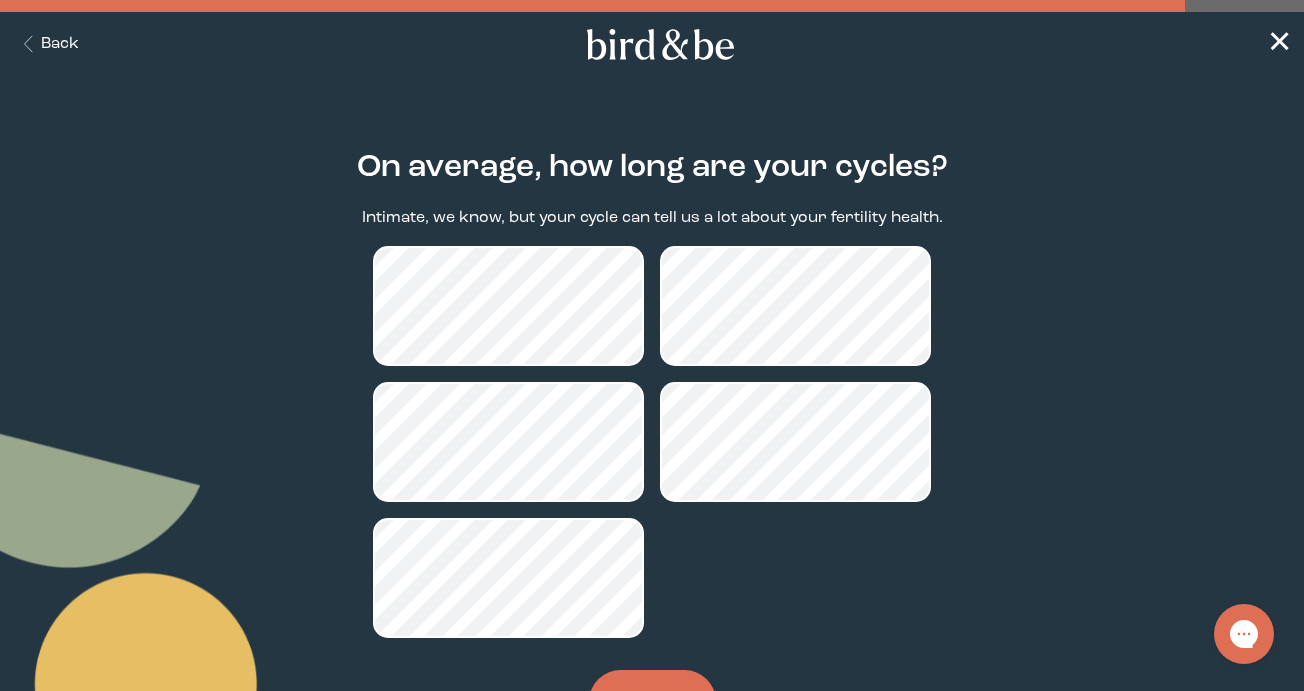 click on "Continue" at bounding box center (652, 701) 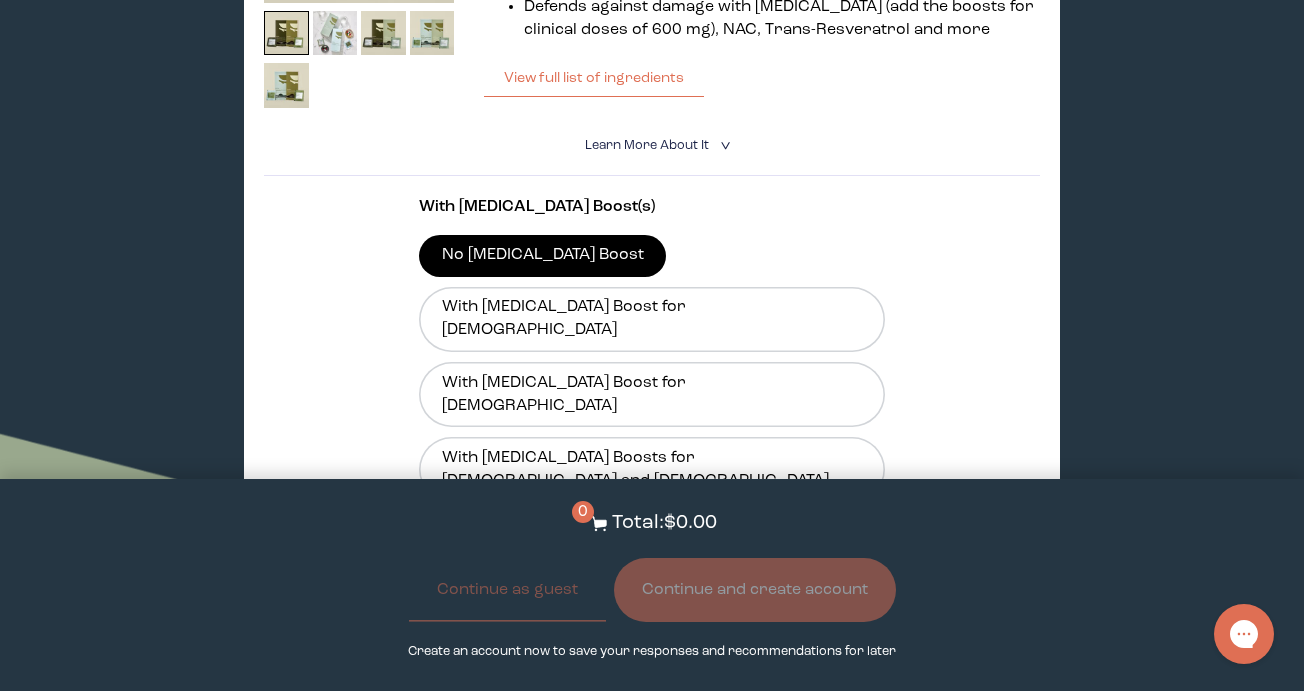 scroll, scrollTop: 561, scrollLeft: 0, axis: vertical 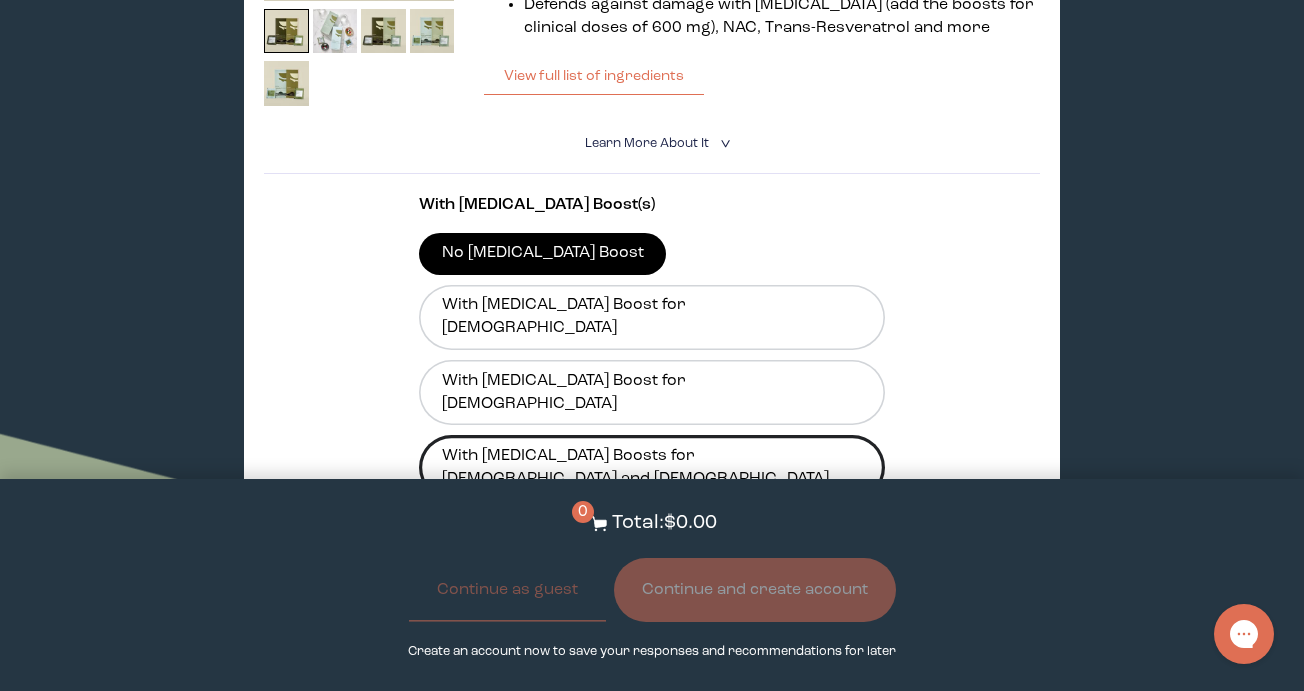 click on "With [MEDICAL_DATA] Boosts for [DEMOGRAPHIC_DATA] and [DEMOGRAPHIC_DATA]" at bounding box center [651, 467] 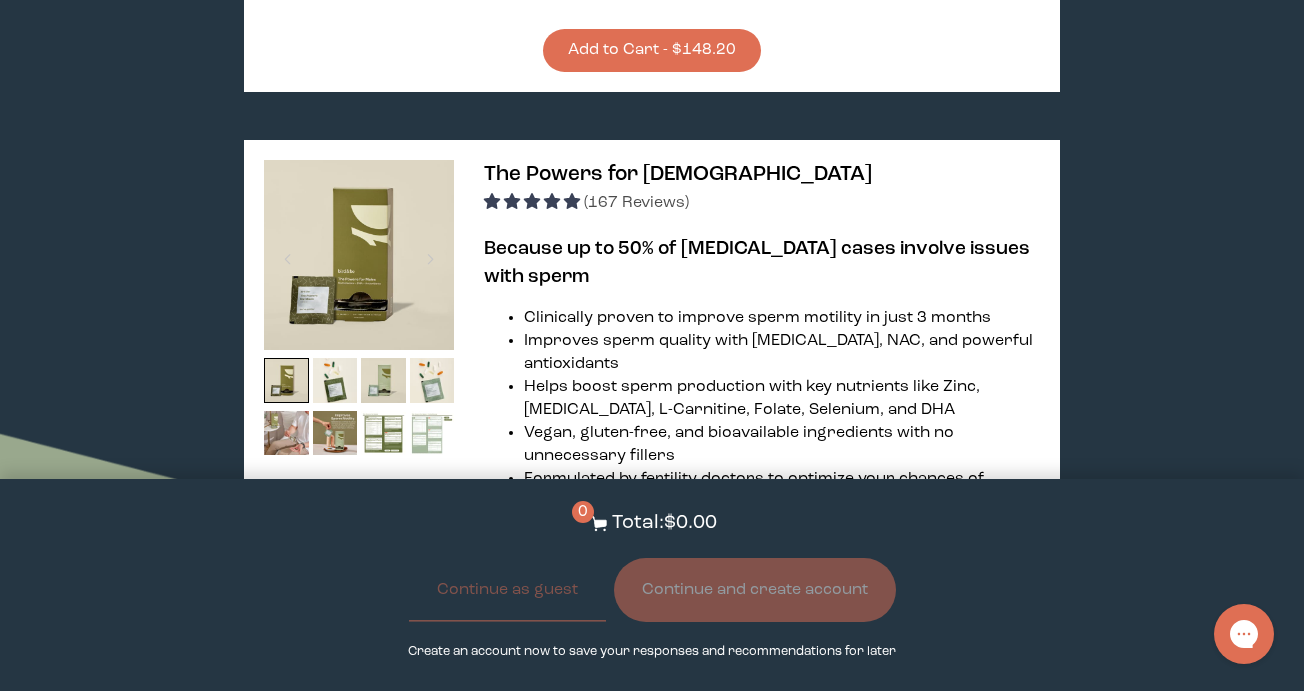 scroll, scrollTop: 1211, scrollLeft: 0, axis: vertical 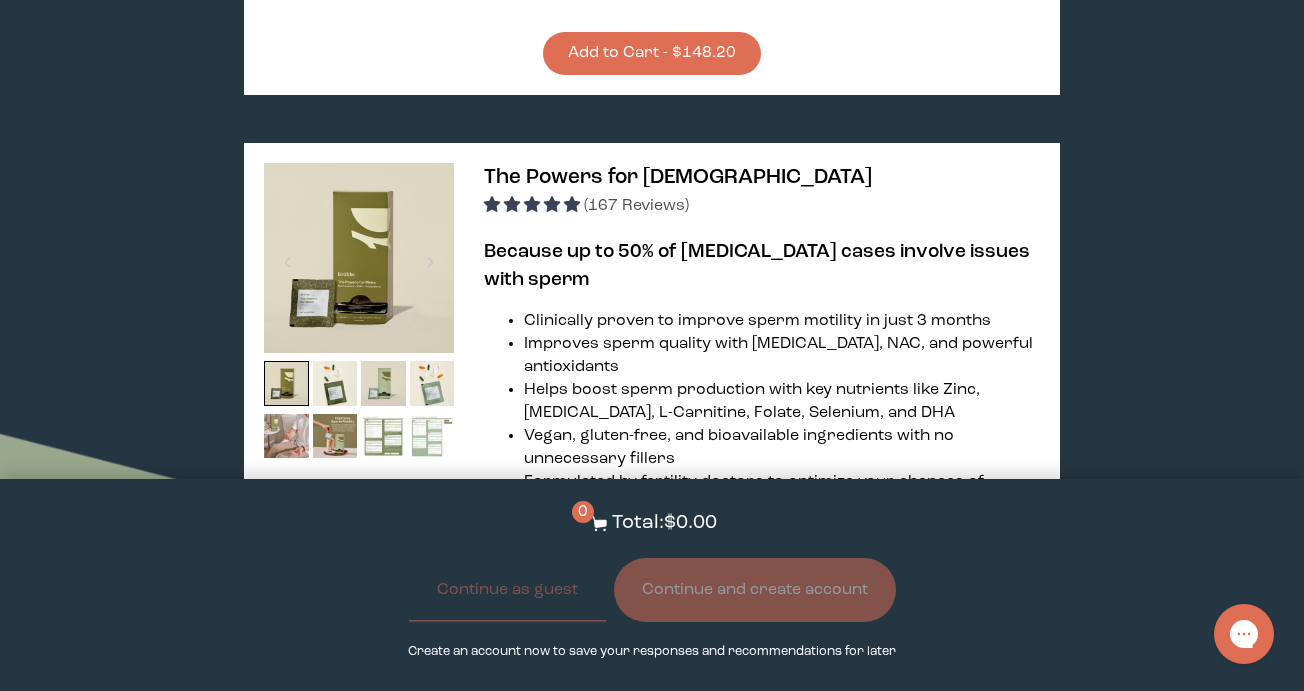 click at bounding box center (383, 436) 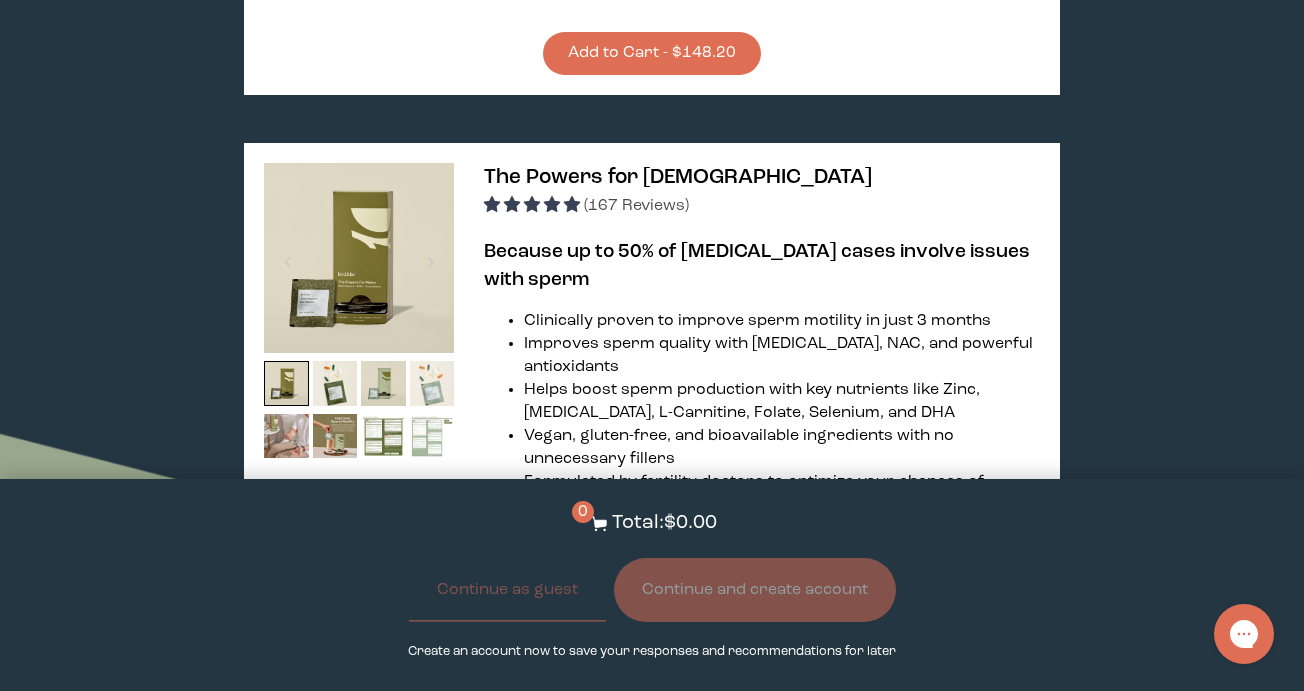 click at bounding box center [432, 383] 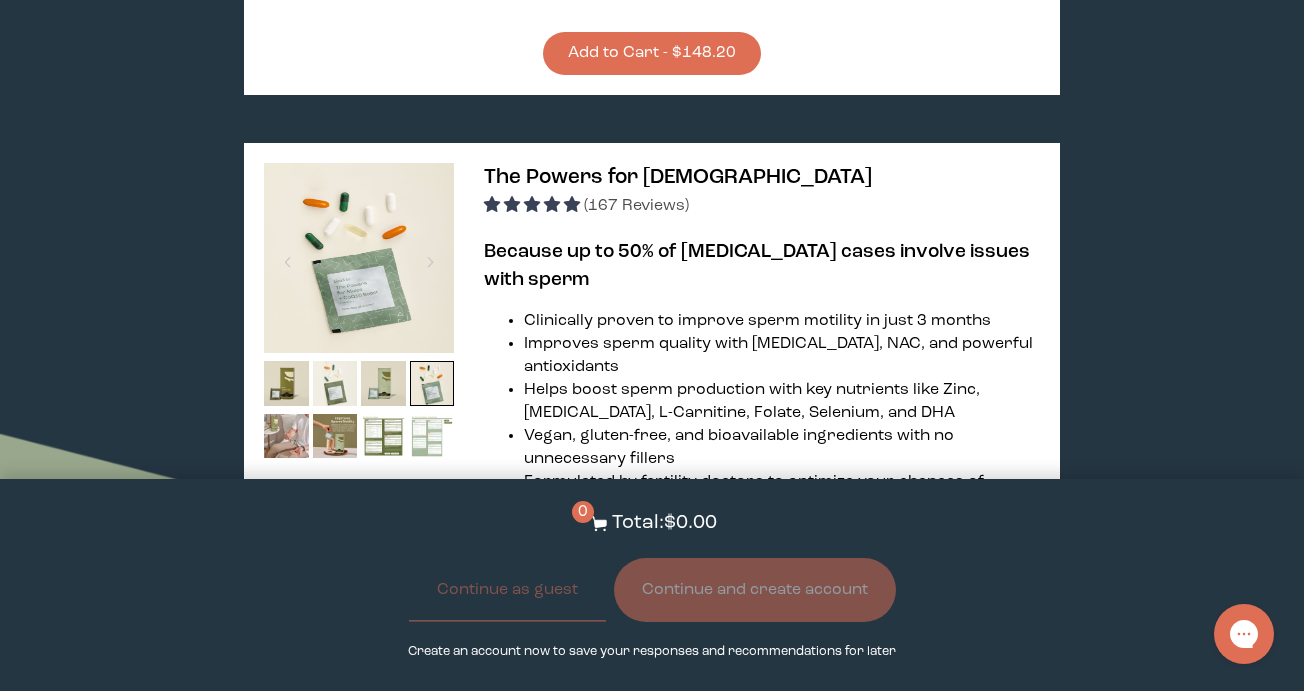 click at bounding box center [335, 383] 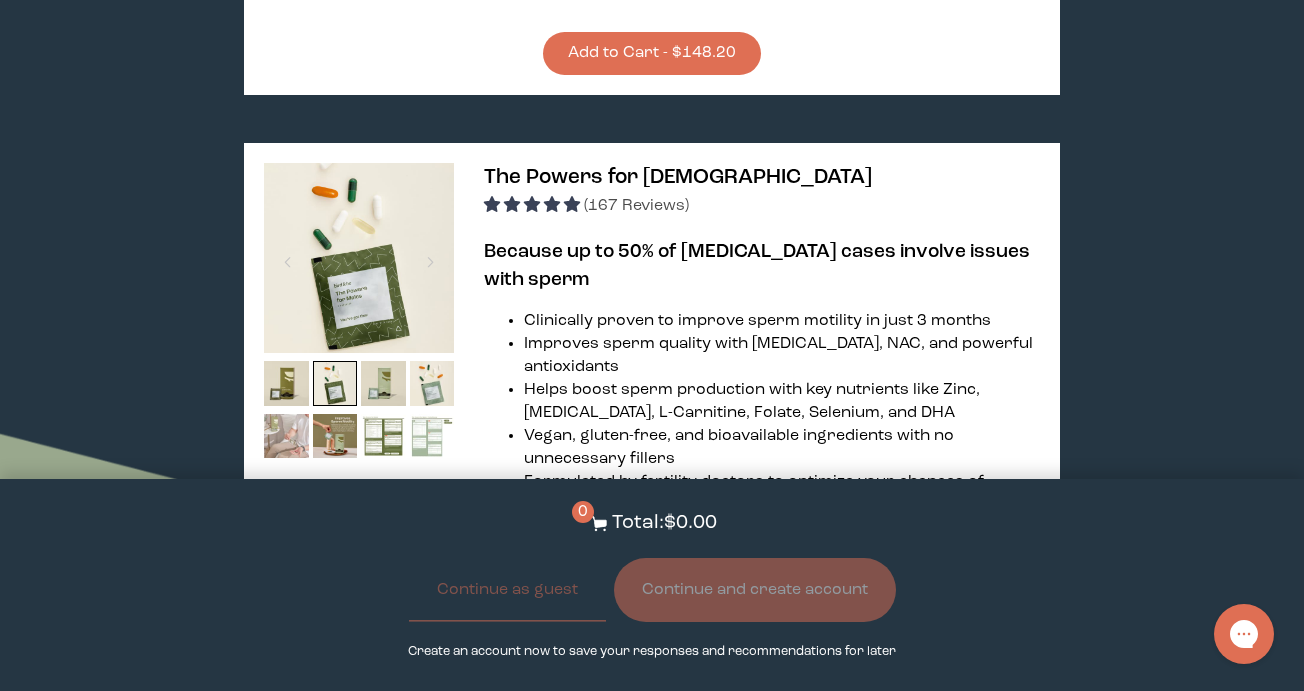 click at bounding box center [286, 436] 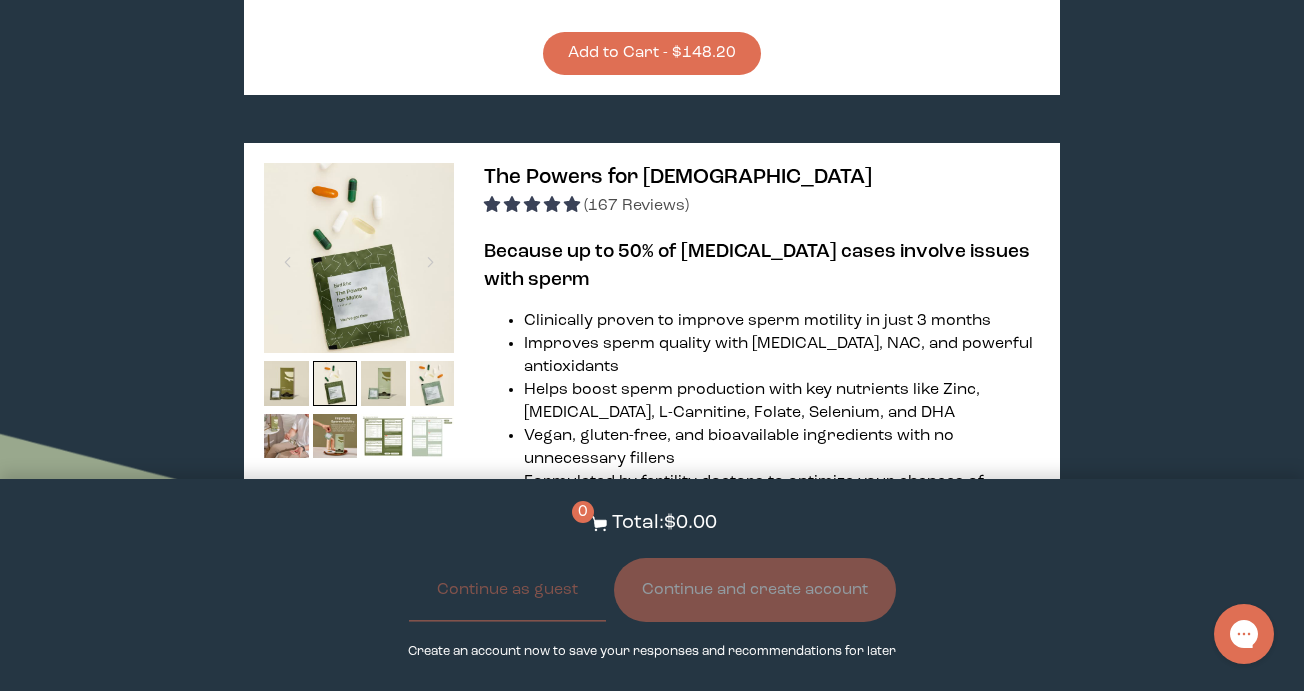 click at bounding box center (432, 436) 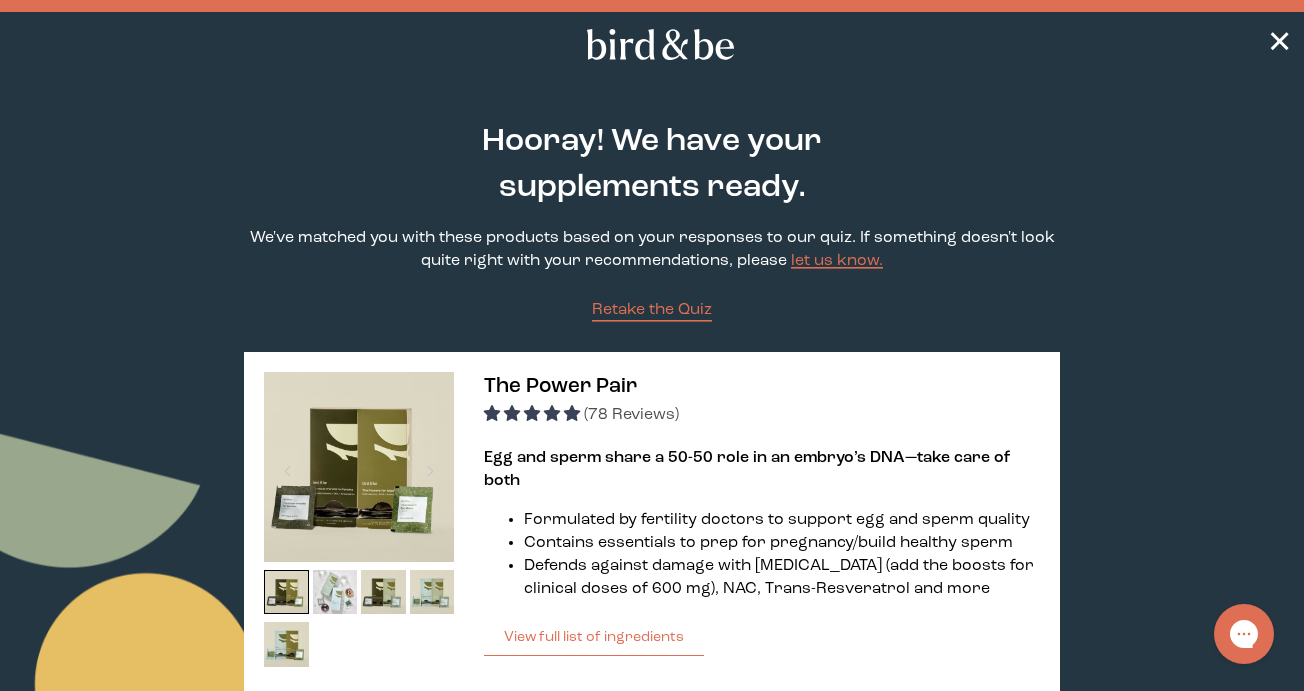 scroll, scrollTop: 0, scrollLeft: 0, axis: both 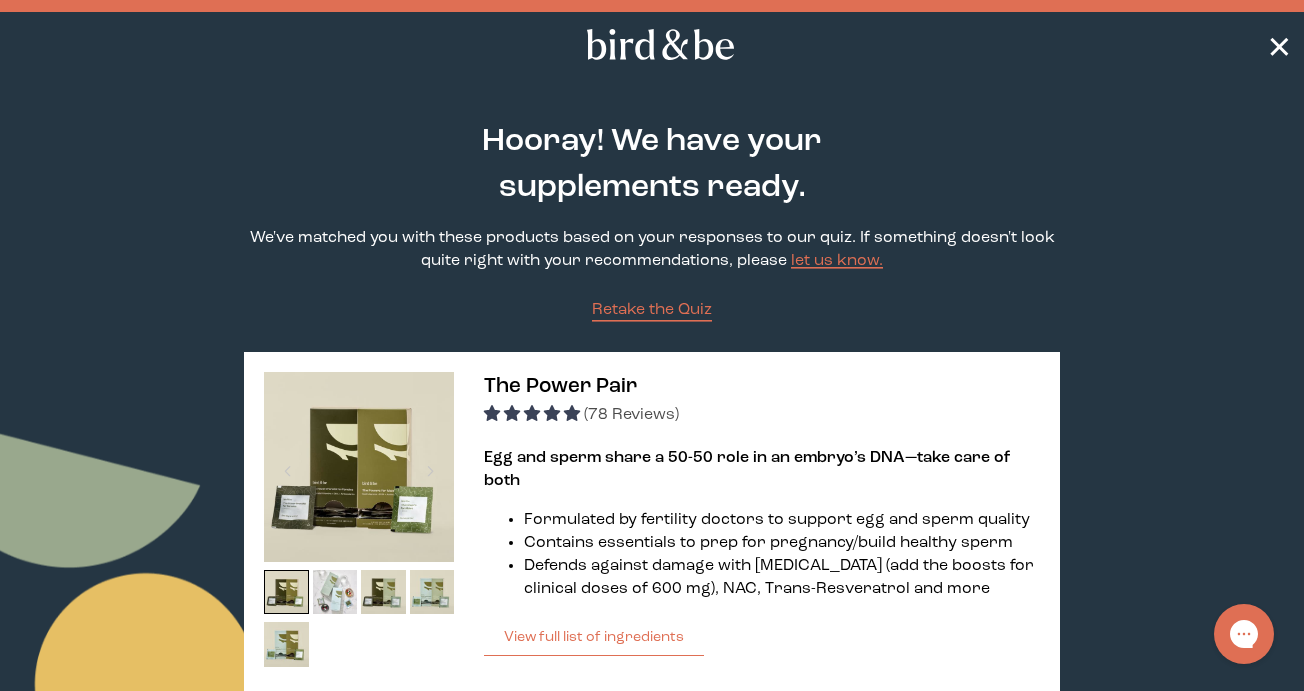 click on "✕" at bounding box center (652, 44) 